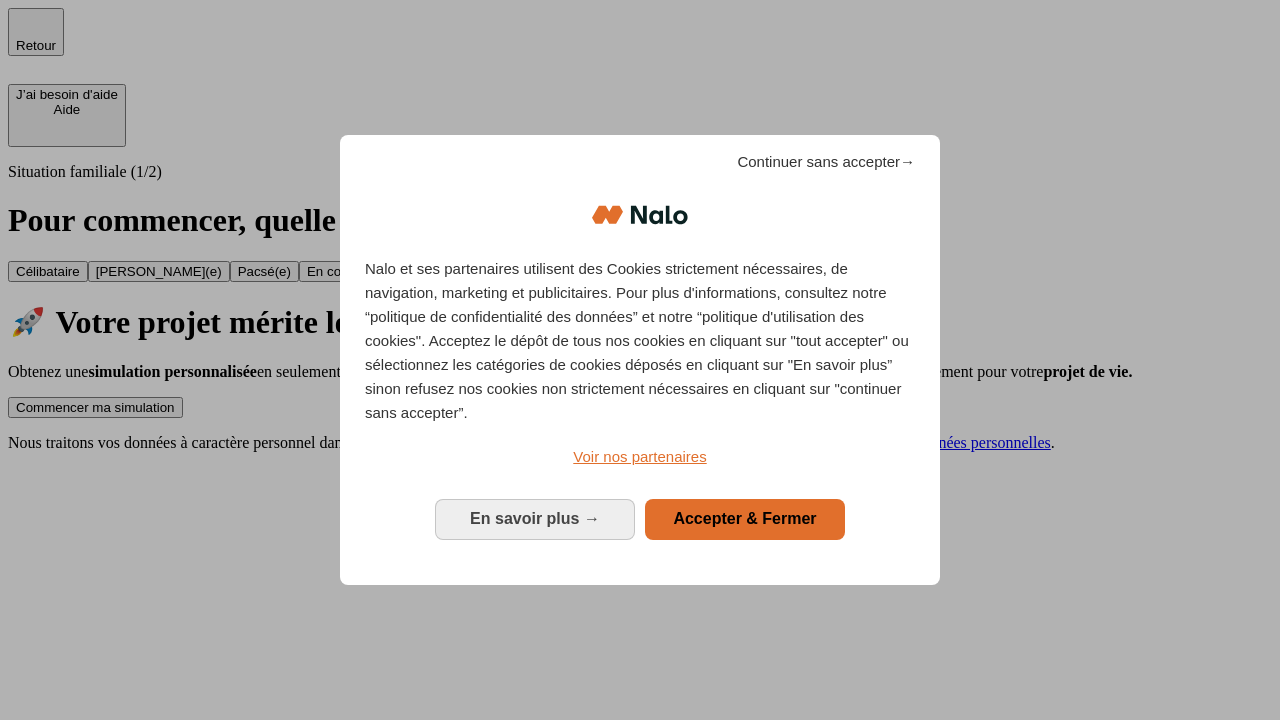 scroll, scrollTop: 0, scrollLeft: 0, axis: both 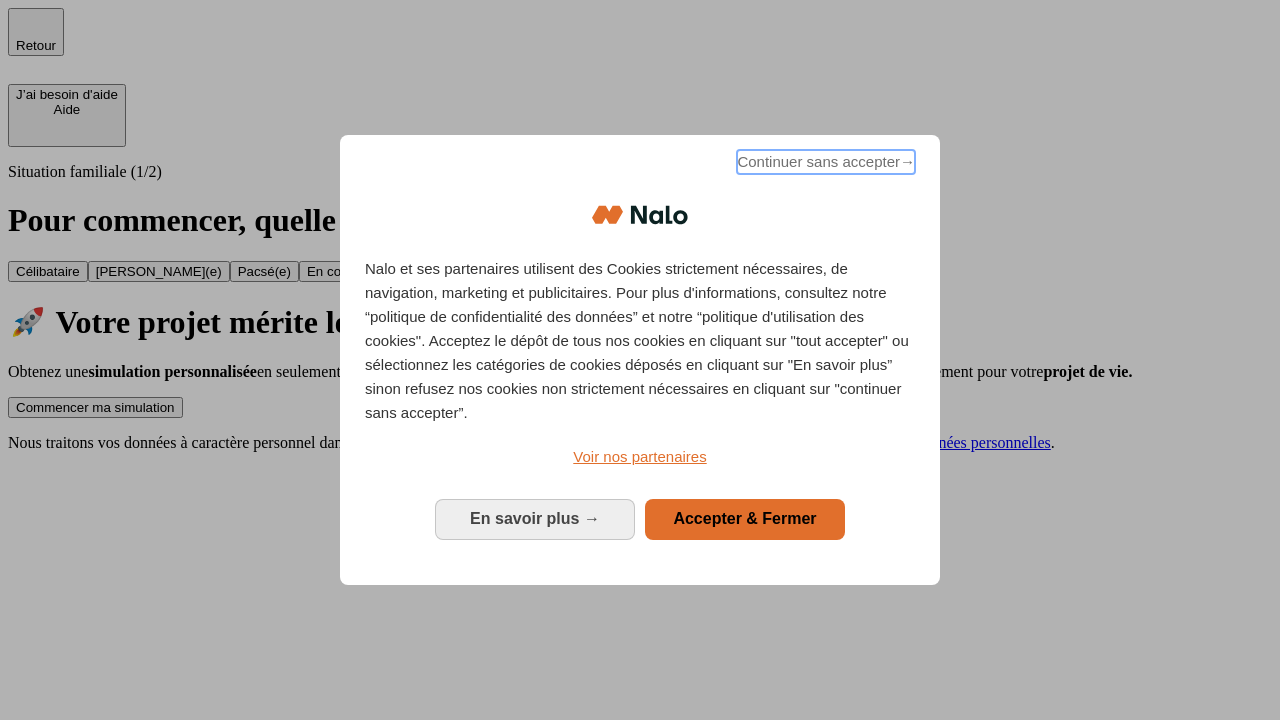 click on "Continuer sans accepter  →" at bounding box center [826, 162] 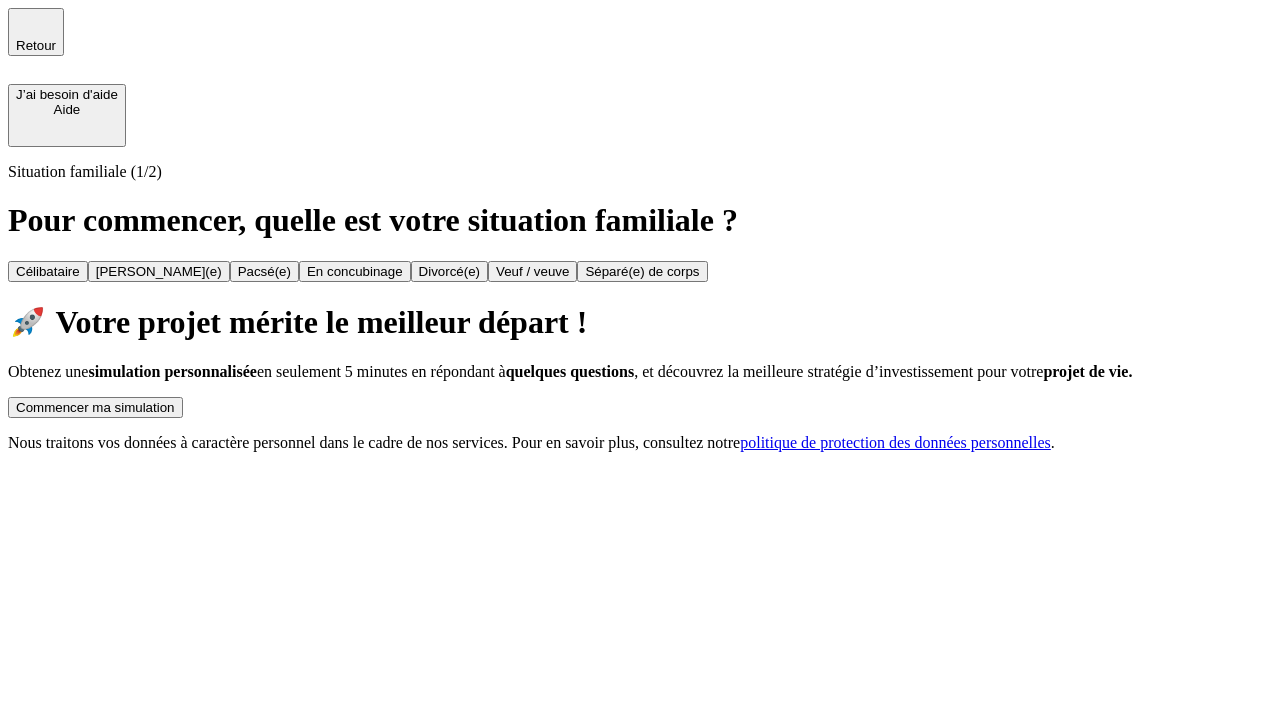 click on "Commencer ma simulation" at bounding box center [95, 407] 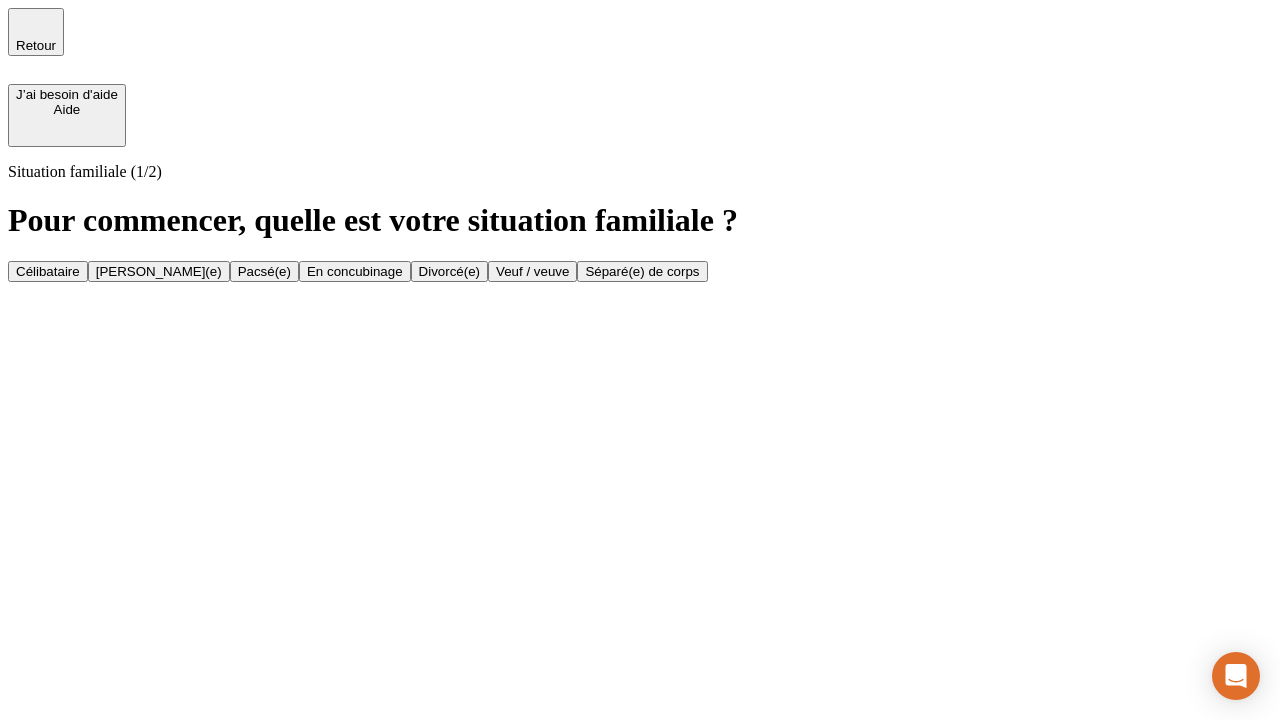 click on "En concubinage" at bounding box center (355, 271) 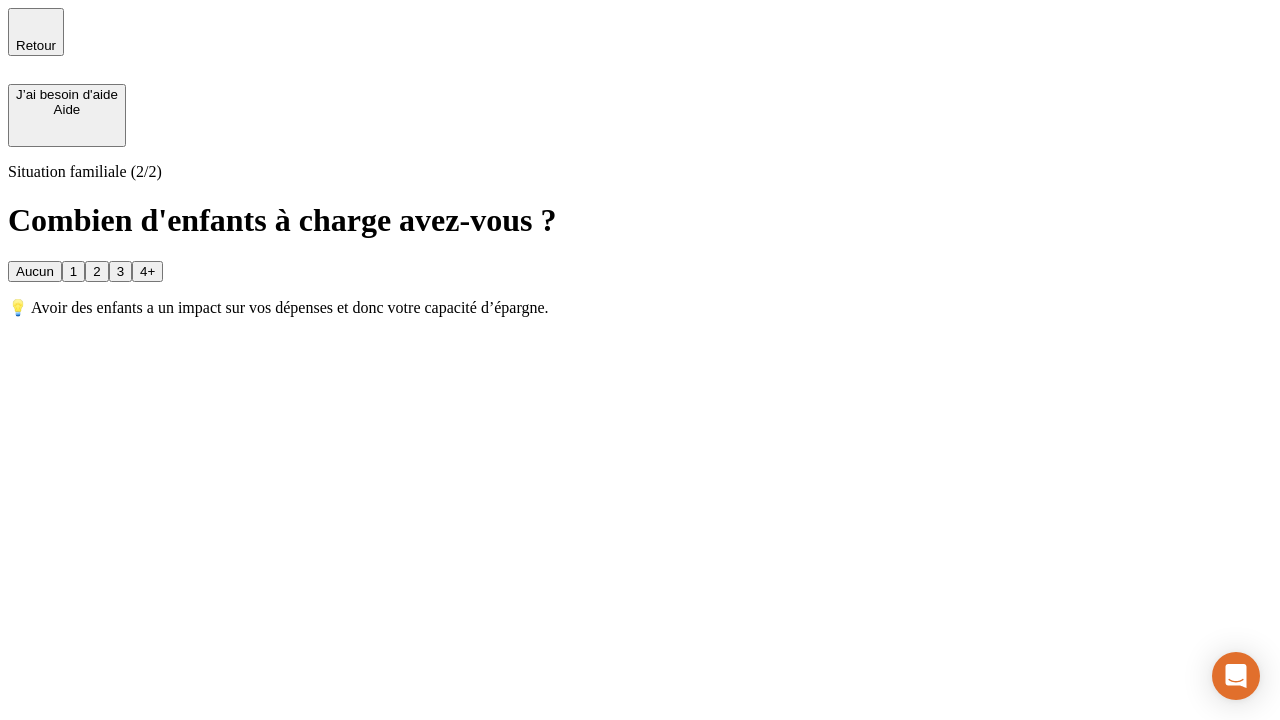 click on "2" at bounding box center [96, 271] 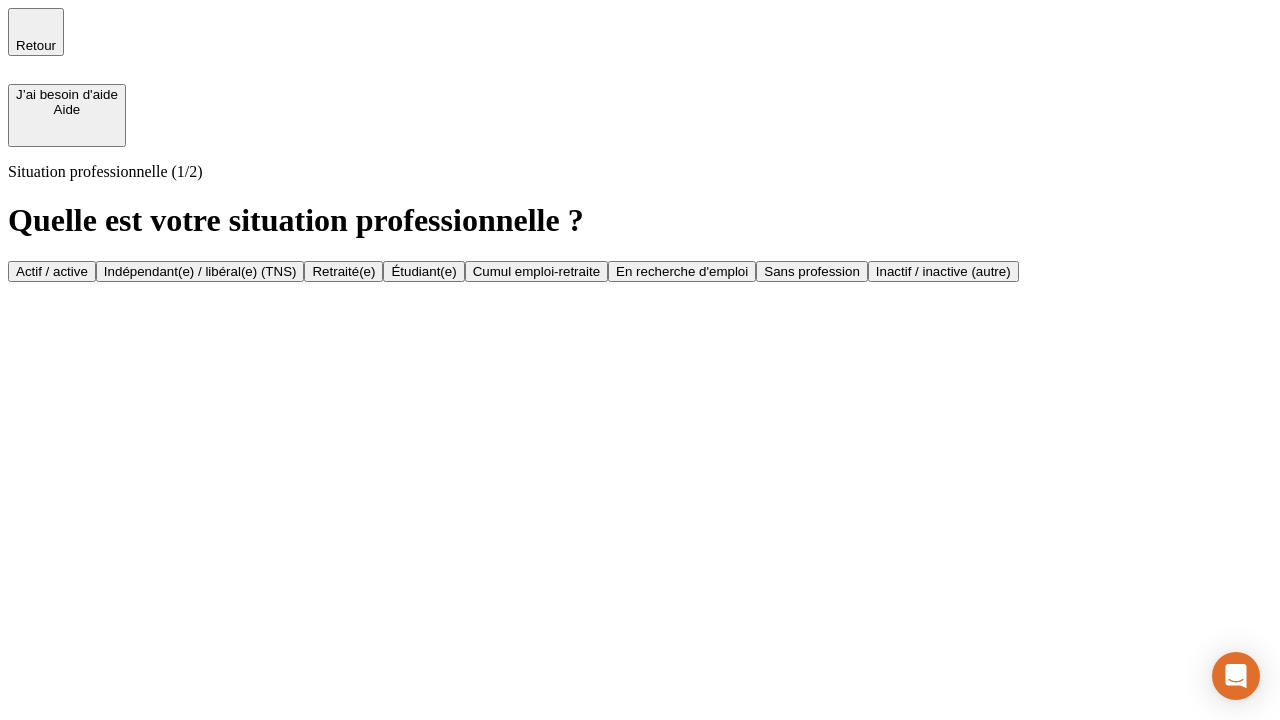 click on "Indépendant(e) / libéral(e) (TNS)" at bounding box center [200, 271] 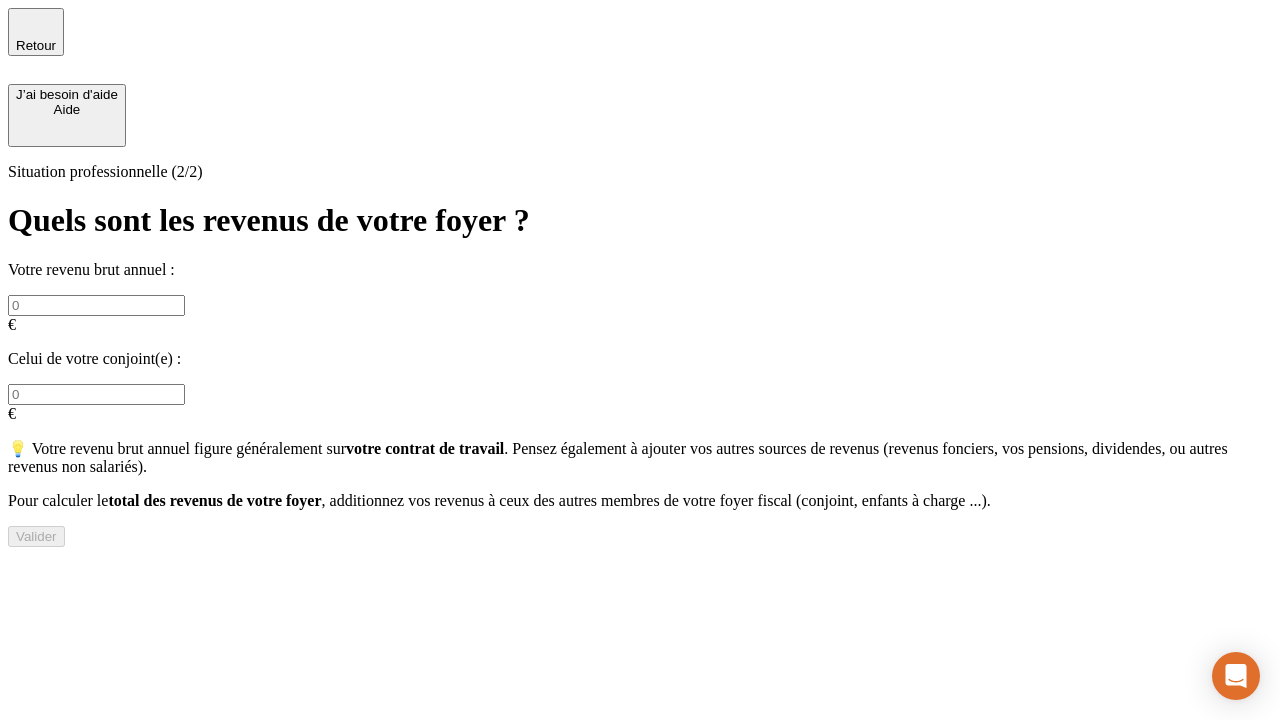click at bounding box center [96, 305] 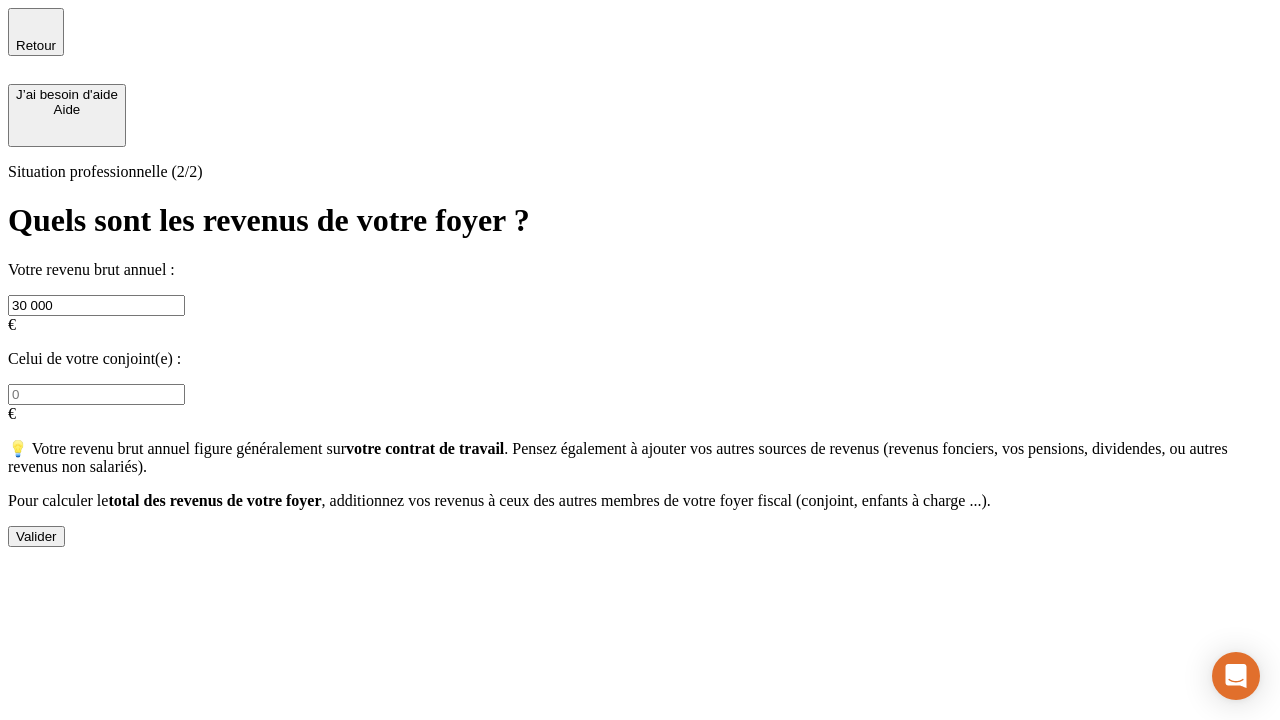 click on "Valider" at bounding box center [36, 536] 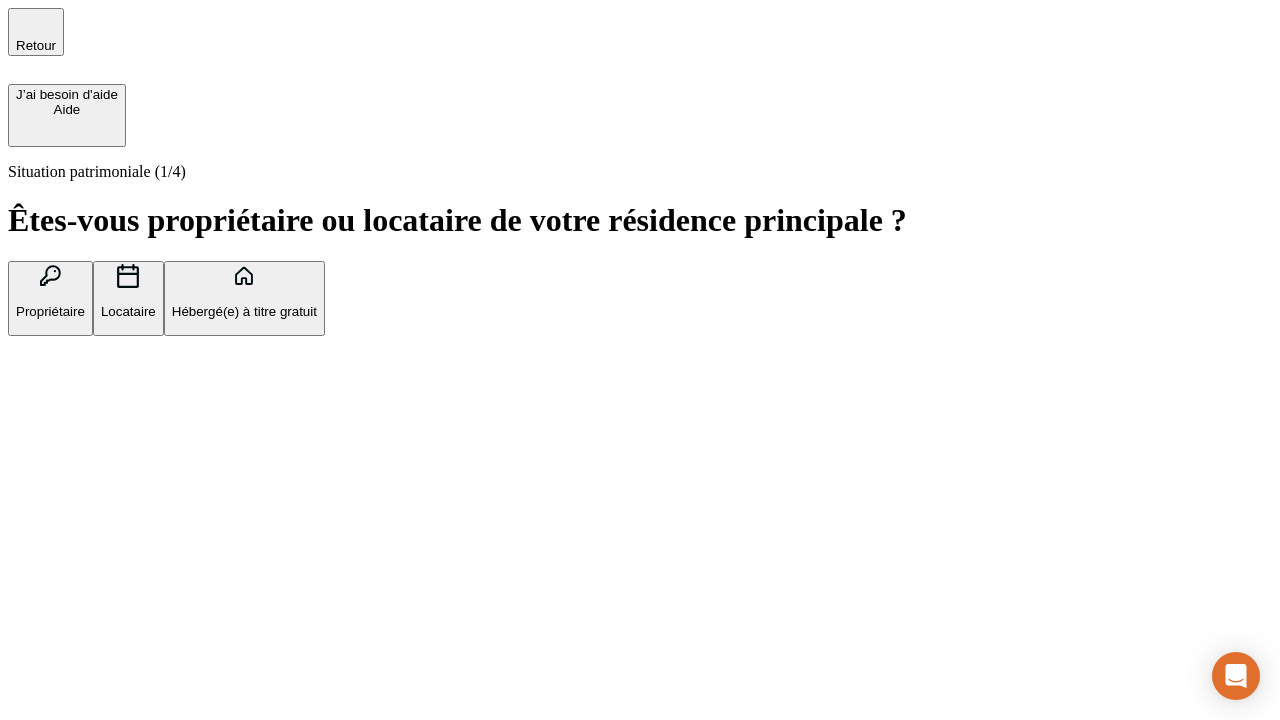 click on "Locataire" at bounding box center (128, 311) 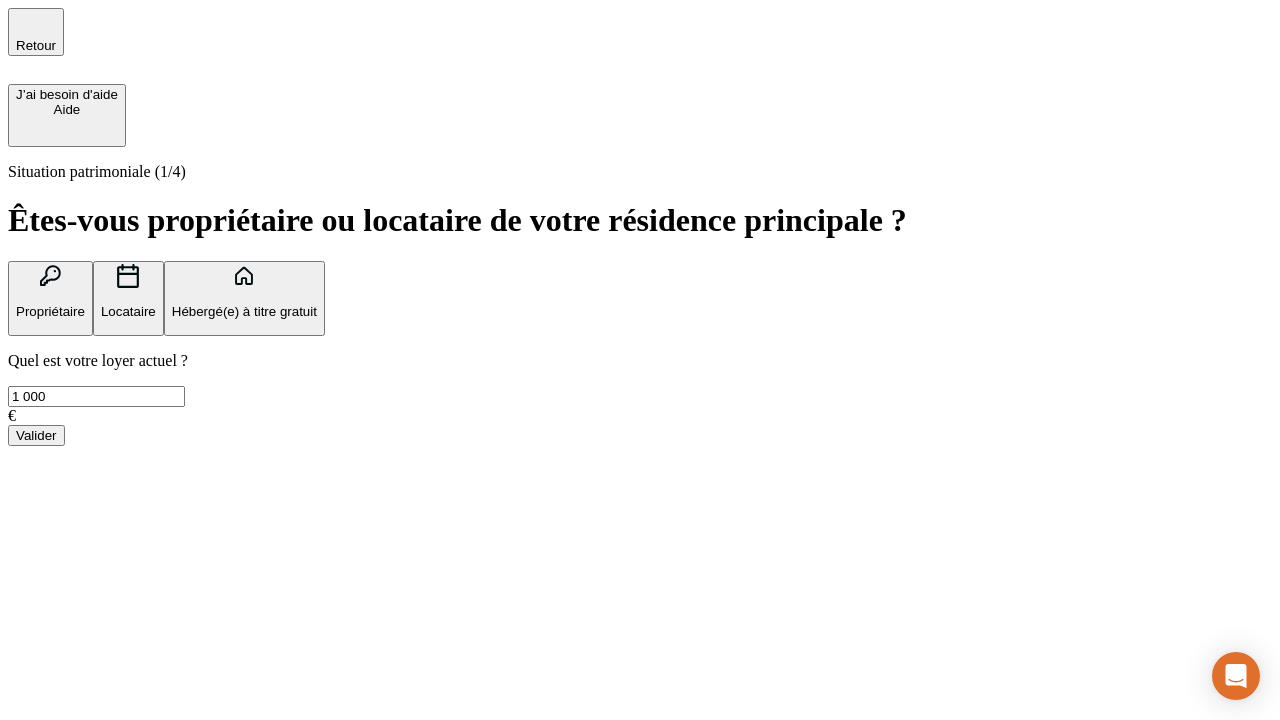 type on "1 000" 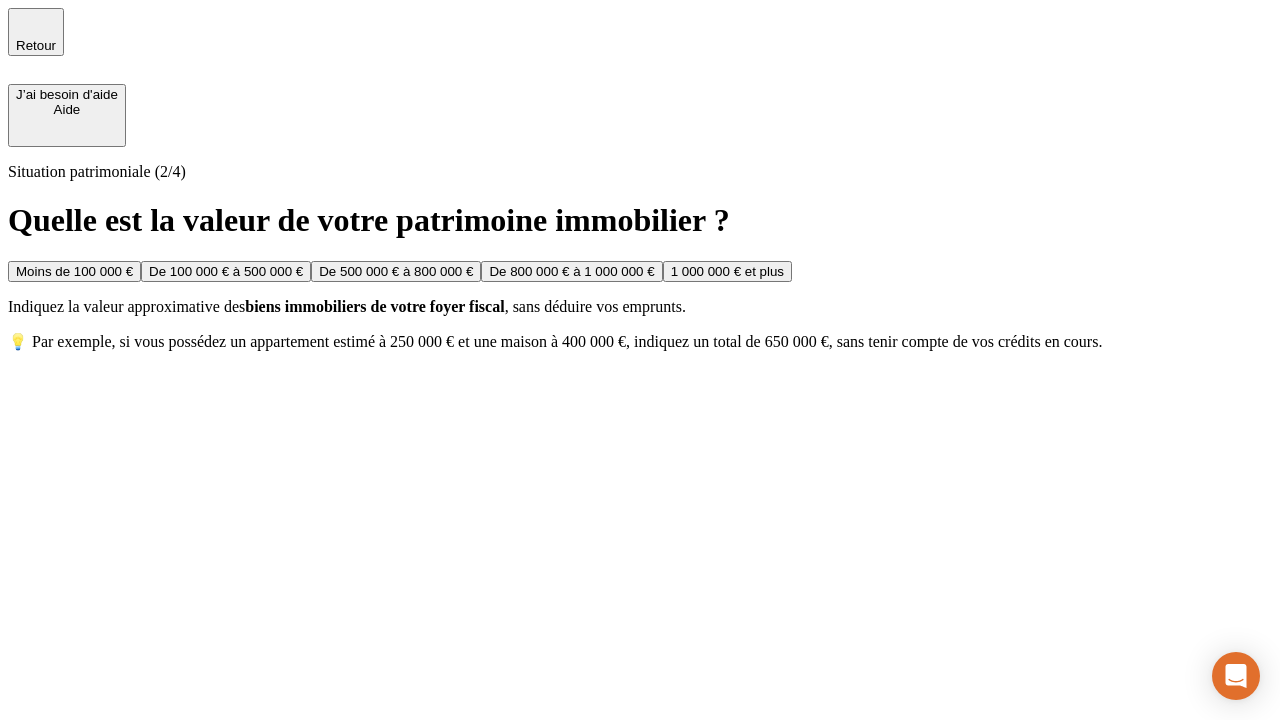 click on "Moins de 100 000 €" at bounding box center [74, 271] 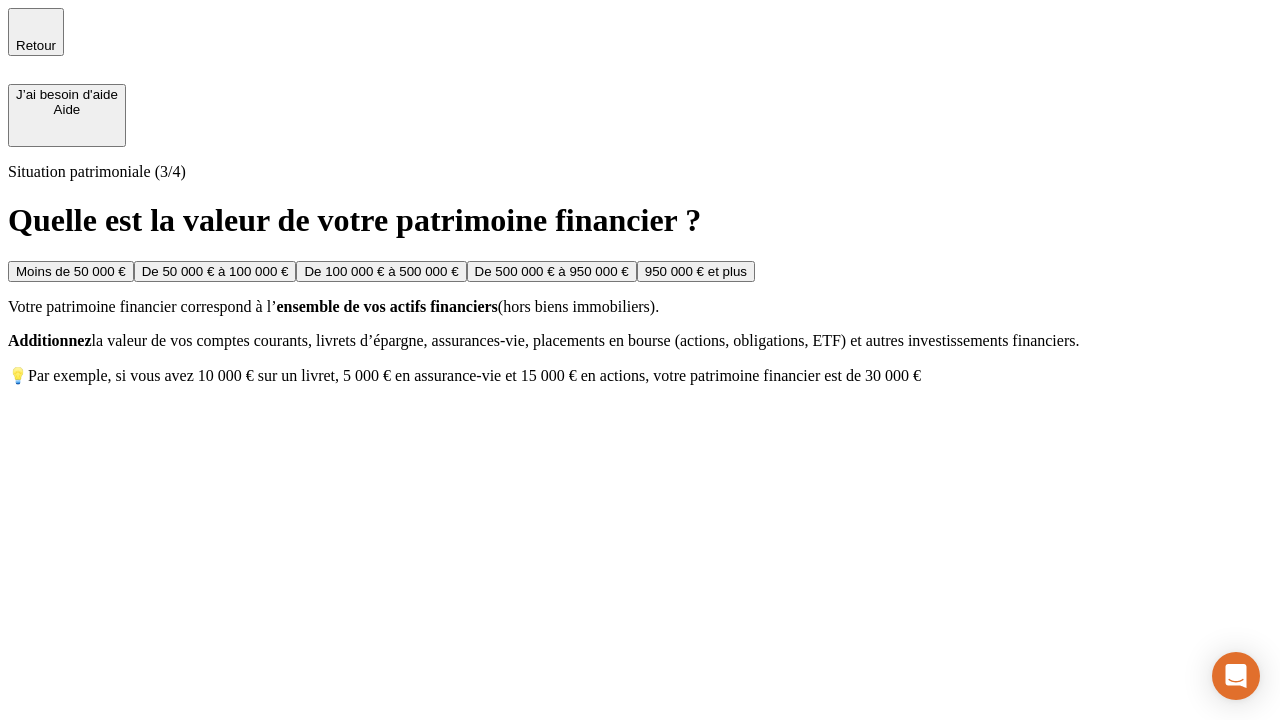 click on "Moins de 50 000 €" at bounding box center (71, 271) 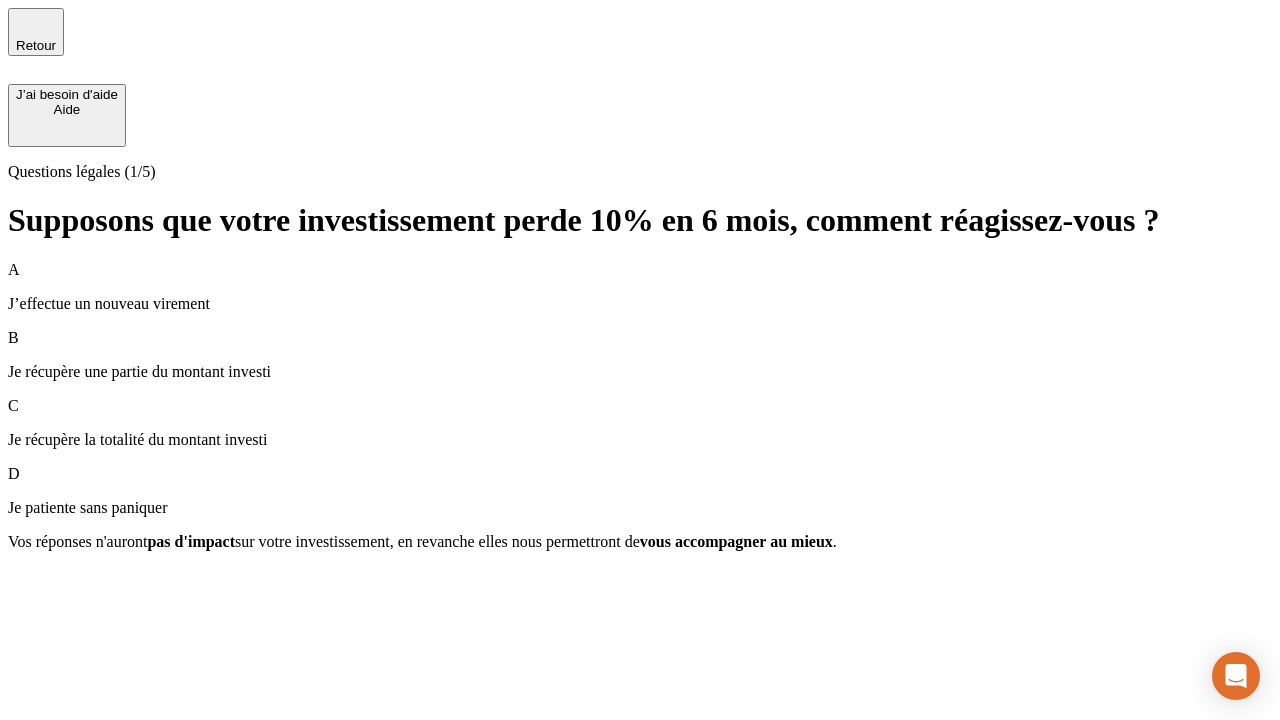 click on "A J’effectue un nouveau virement" at bounding box center (640, 287) 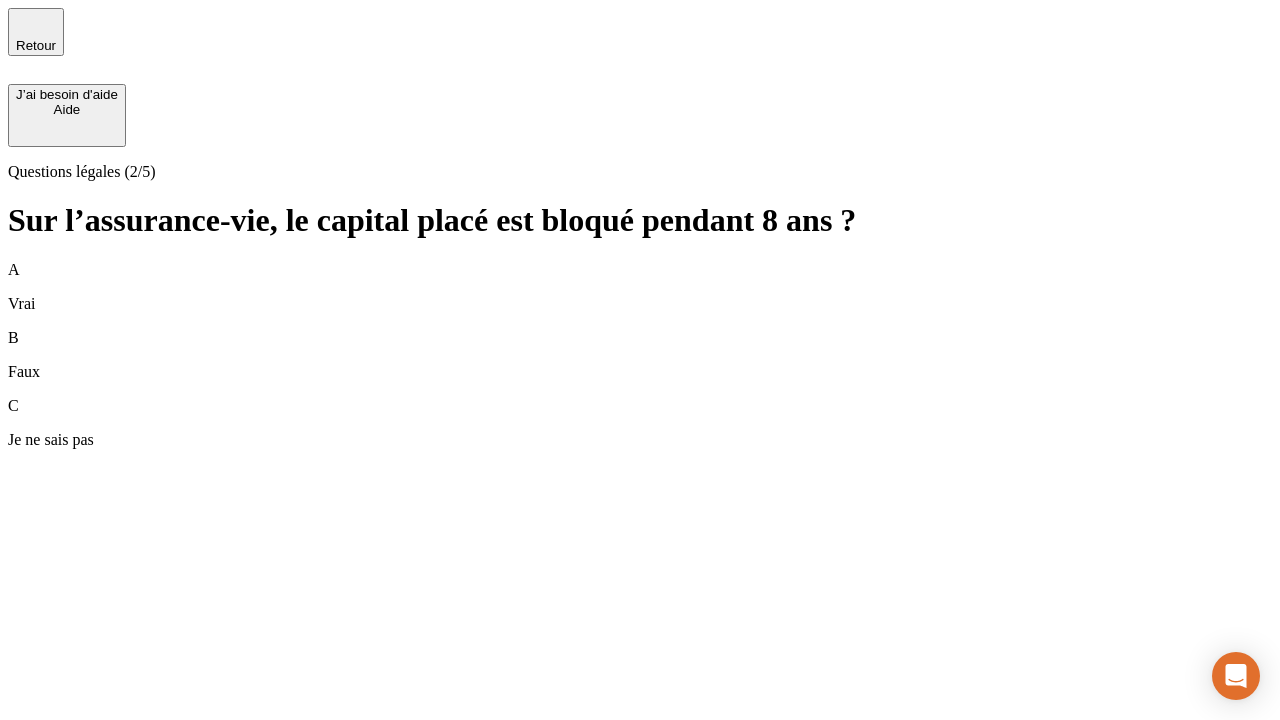 click on "A Vrai" at bounding box center [640, 287] 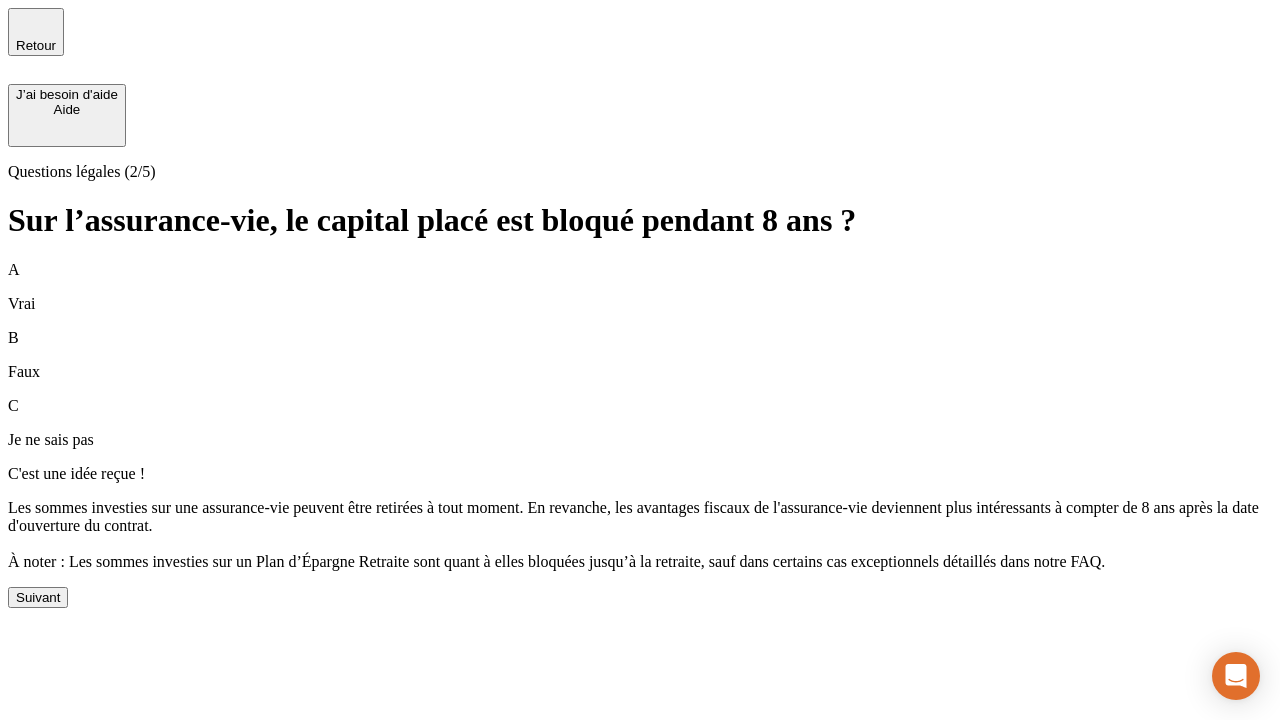 click on "Suivant" at bounding box center [38, 597] 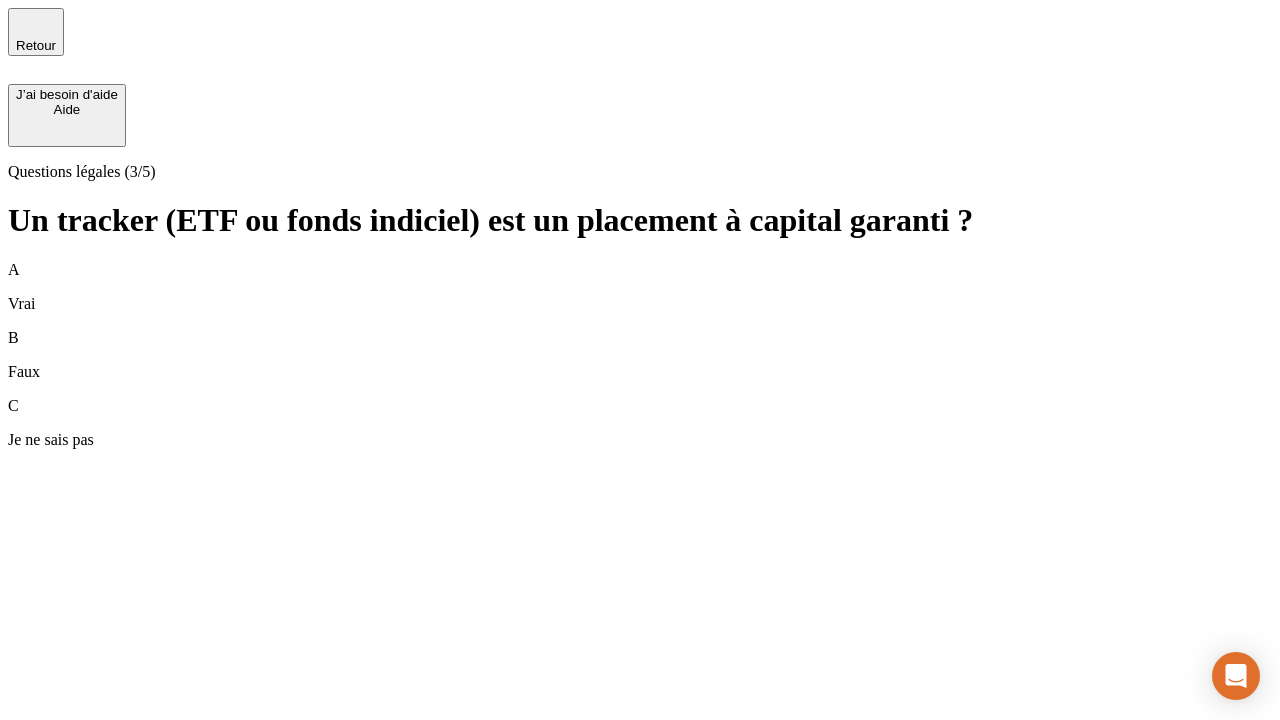 click on "A Vrai" at bounding box center [640, 287] 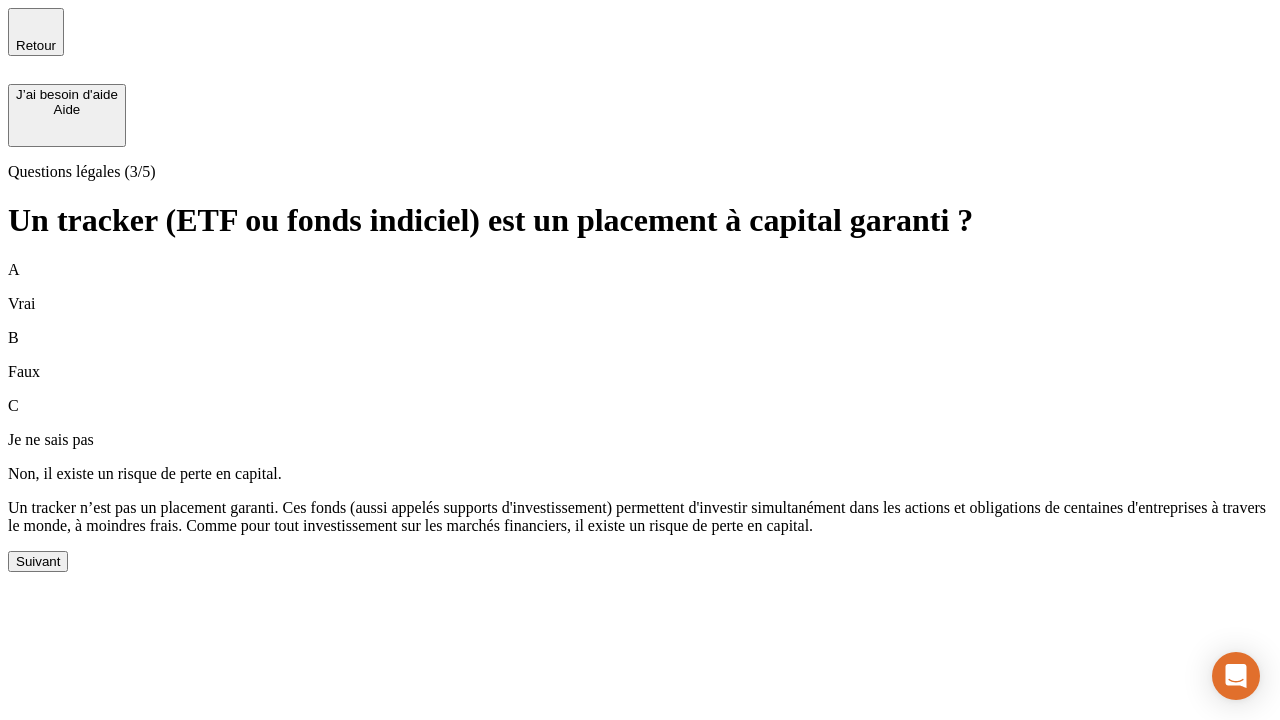 click on "Suivant" at bounding box center [38, 561] 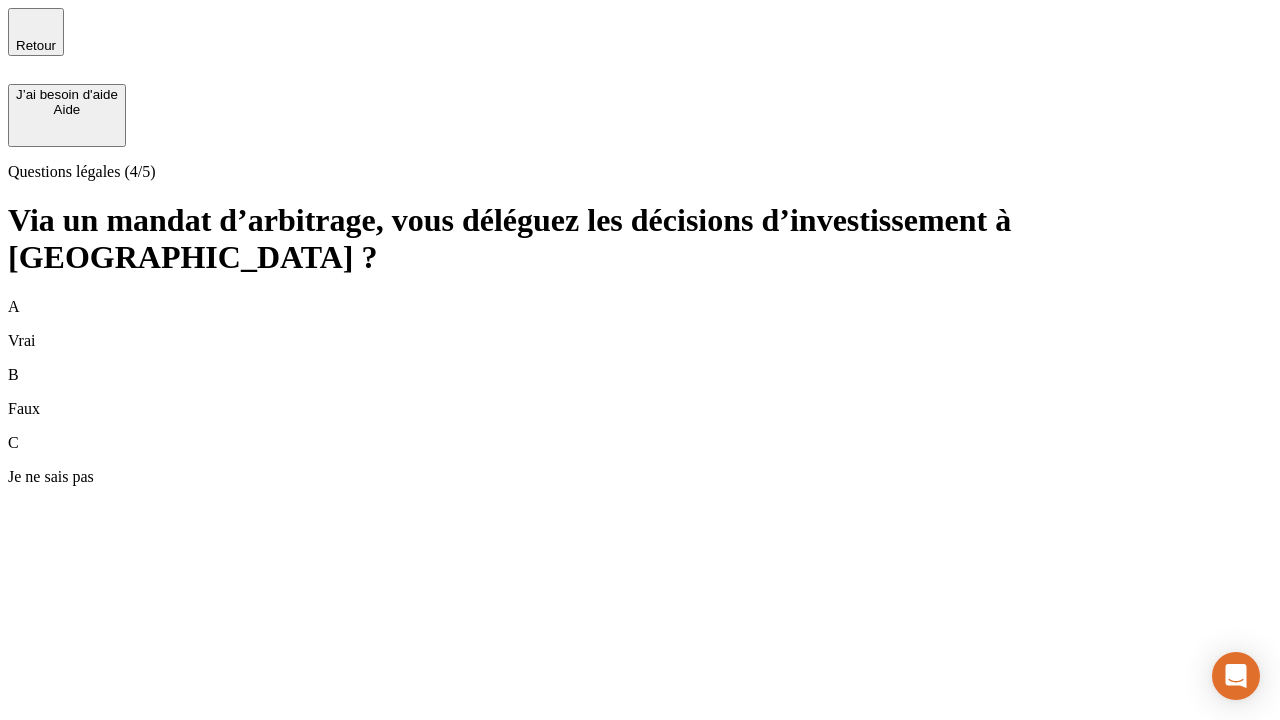 click on "A Vrai" at bounding box center (640, 324) 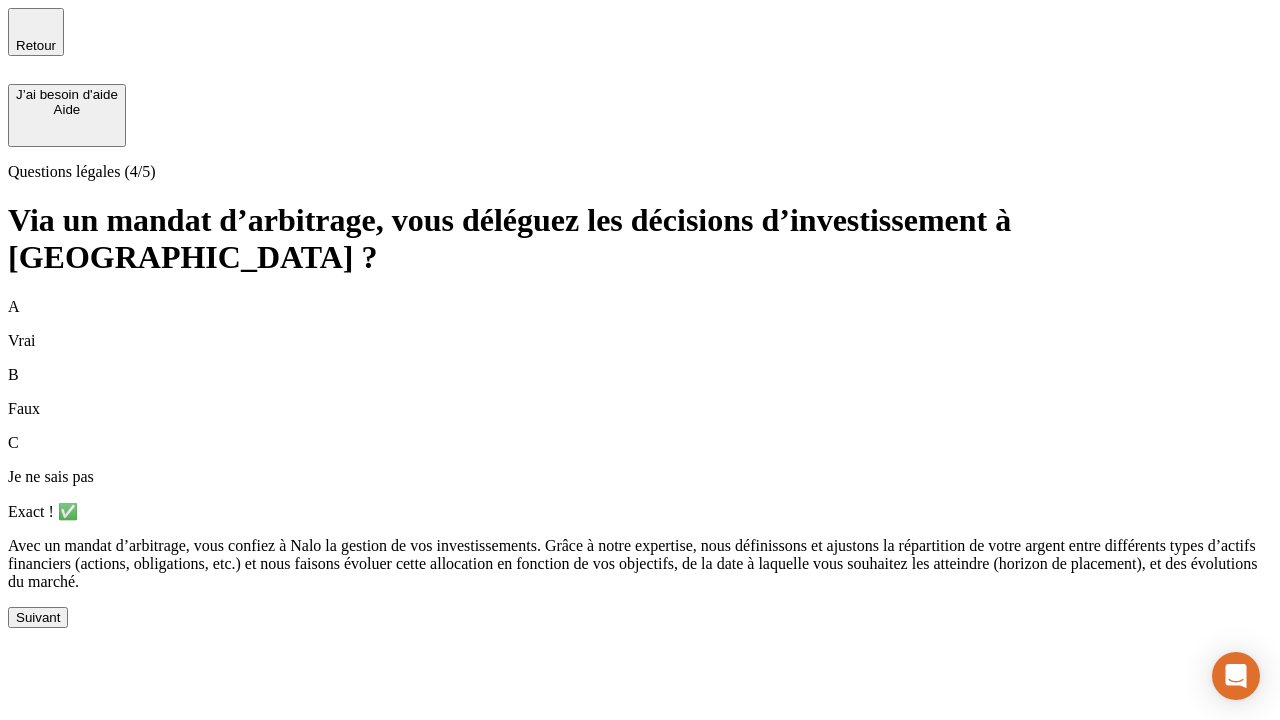 click on "Suivant" at bounding box center (38, 617) 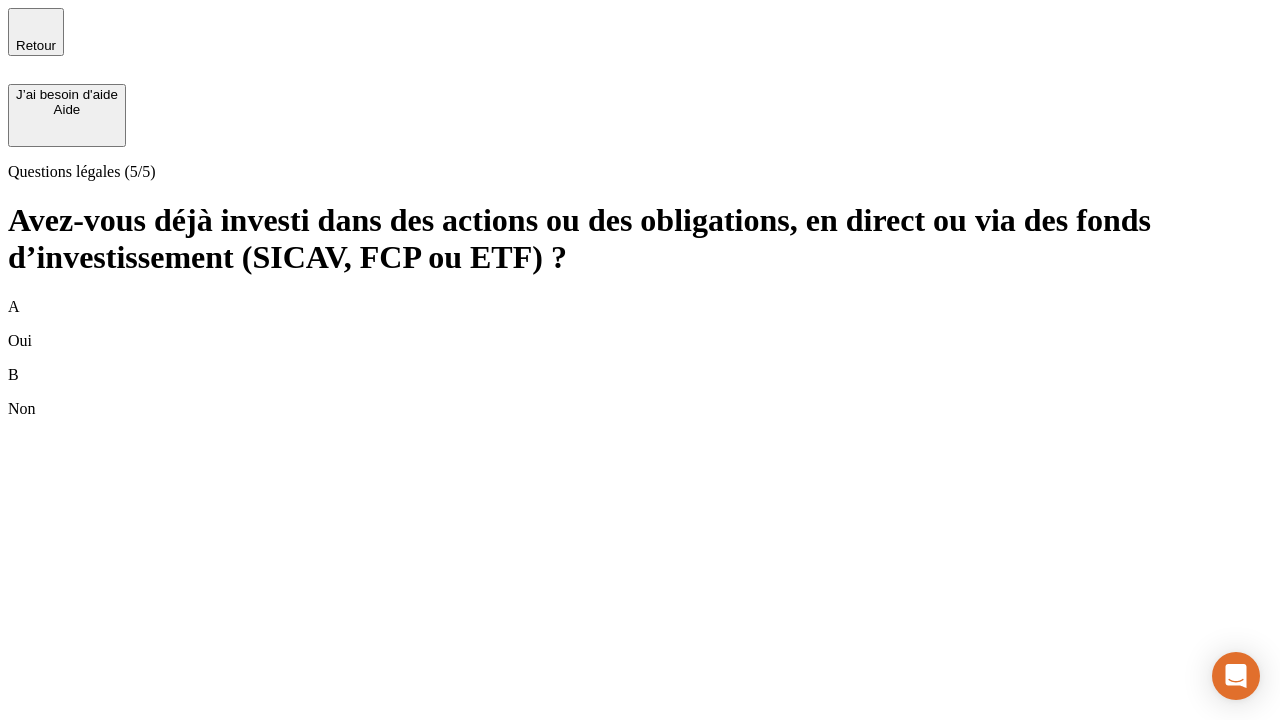 click on "B Non" at bounding box center (640, 392) 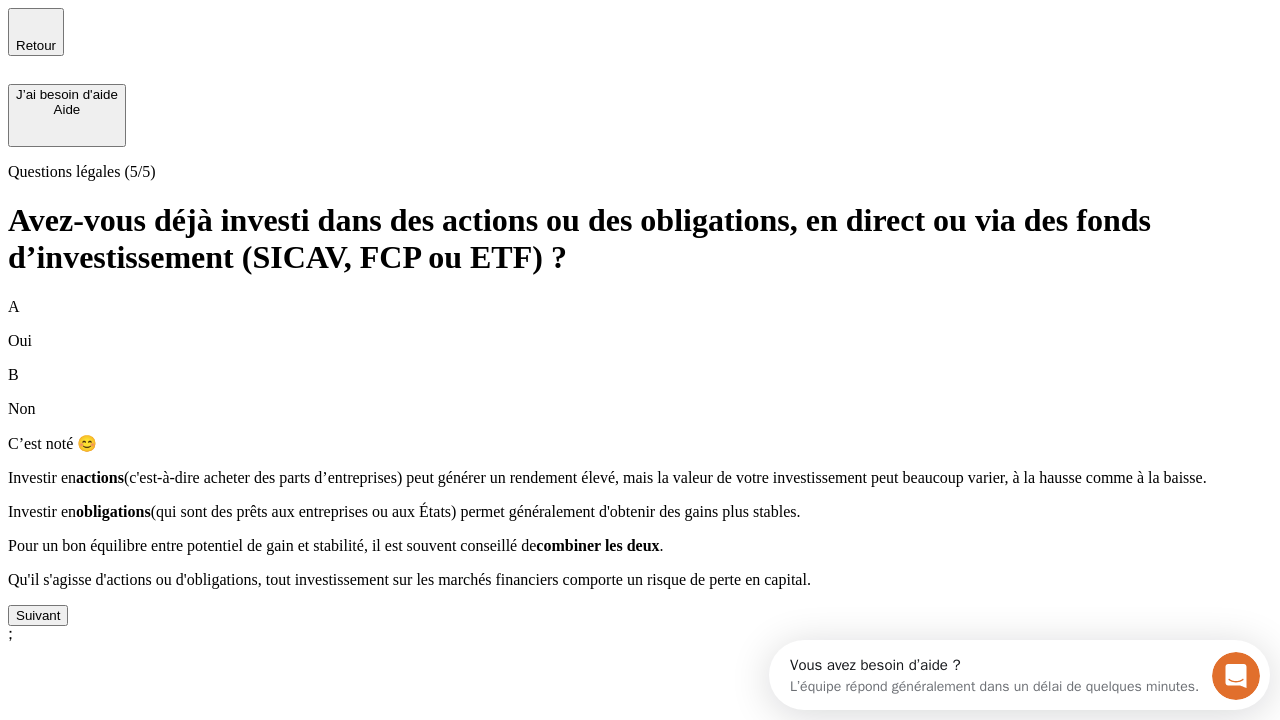 scroll, scrollTop: 0, scrollLeft: 0, axis: both 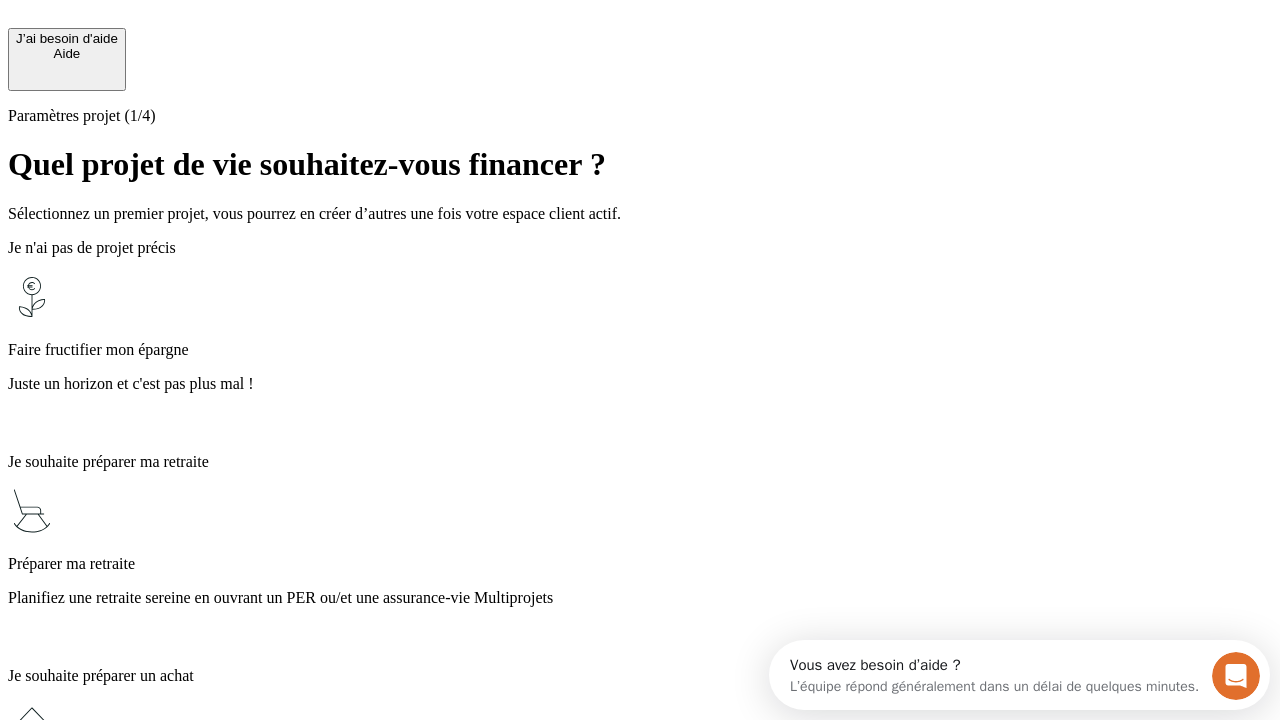 click on "Juste un horizon et c'est pas plus mal !" at bounding box center (640, 384) 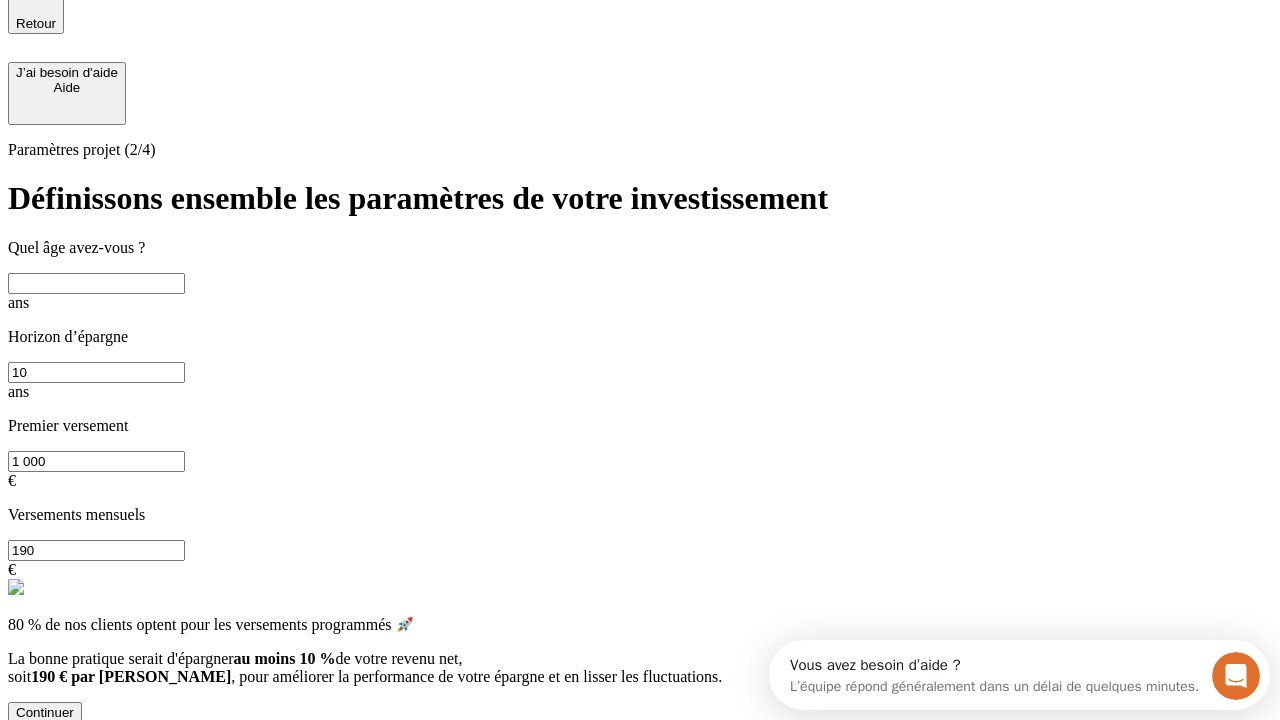 click at bounding box center (96, 283) 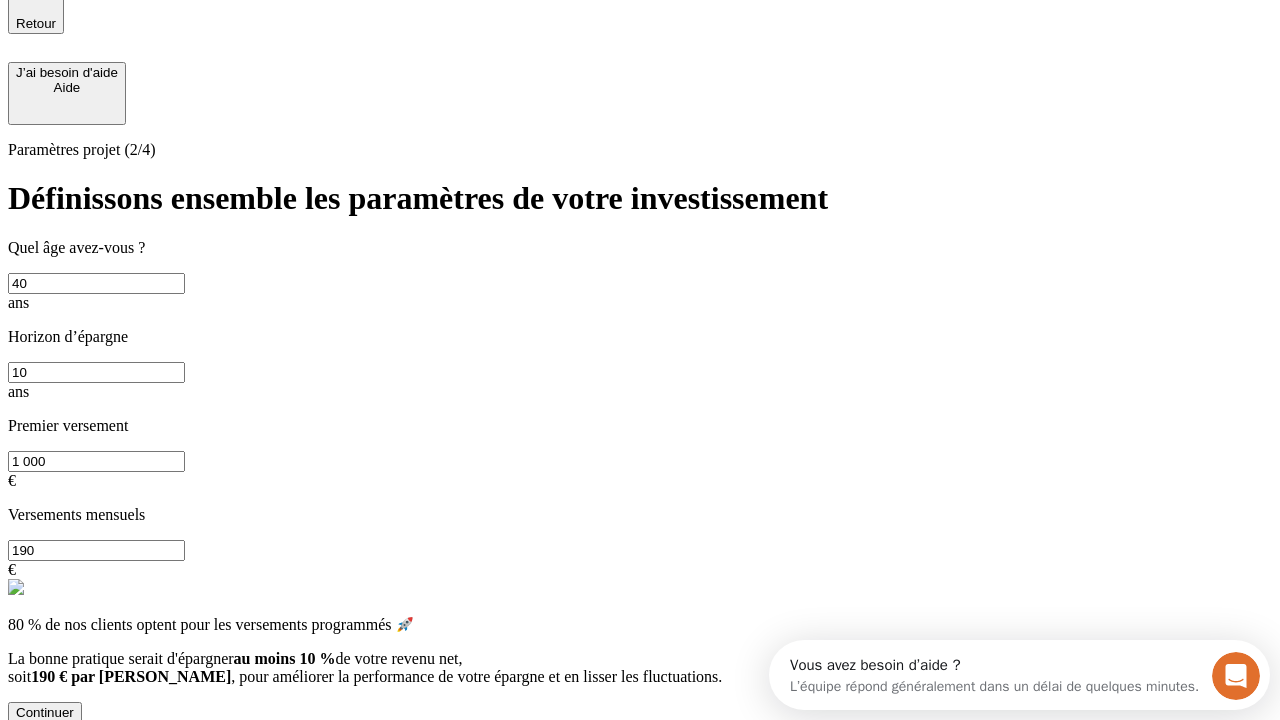type on "40" 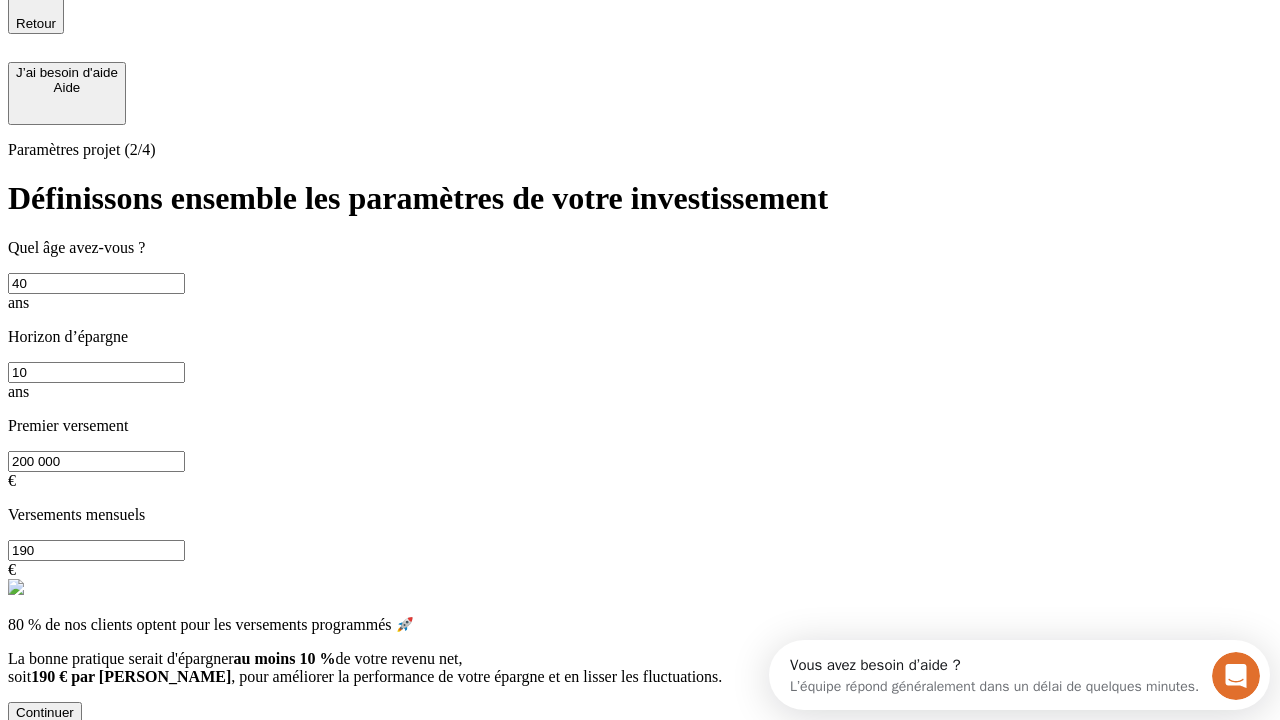 type on "200 000" 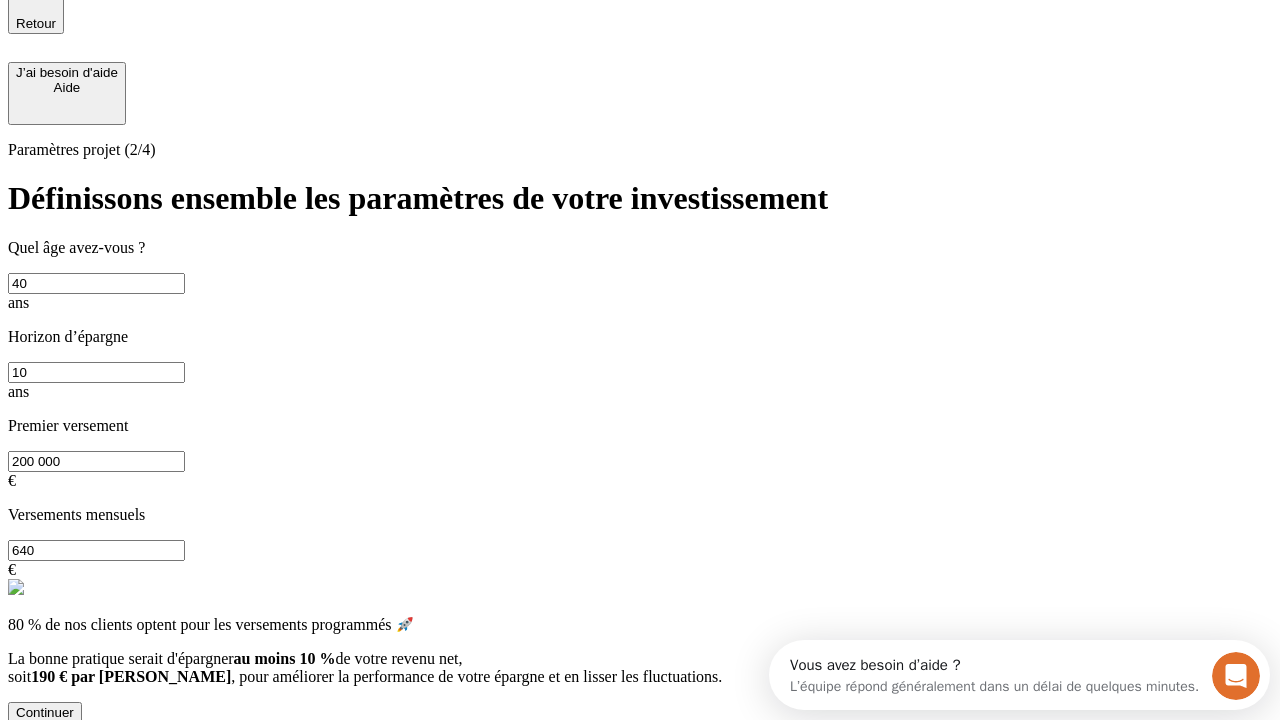 type on "640" 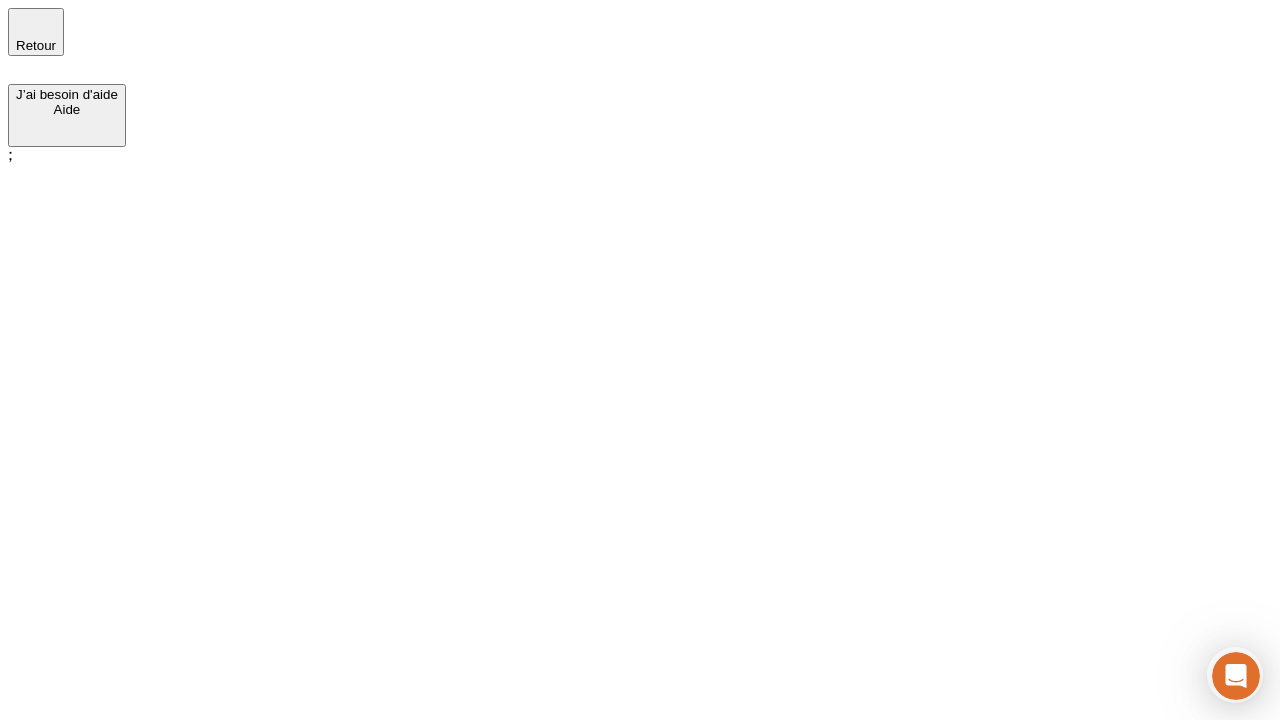 scroll, scrollTop: 0, scrollLeft: 0, axis: both 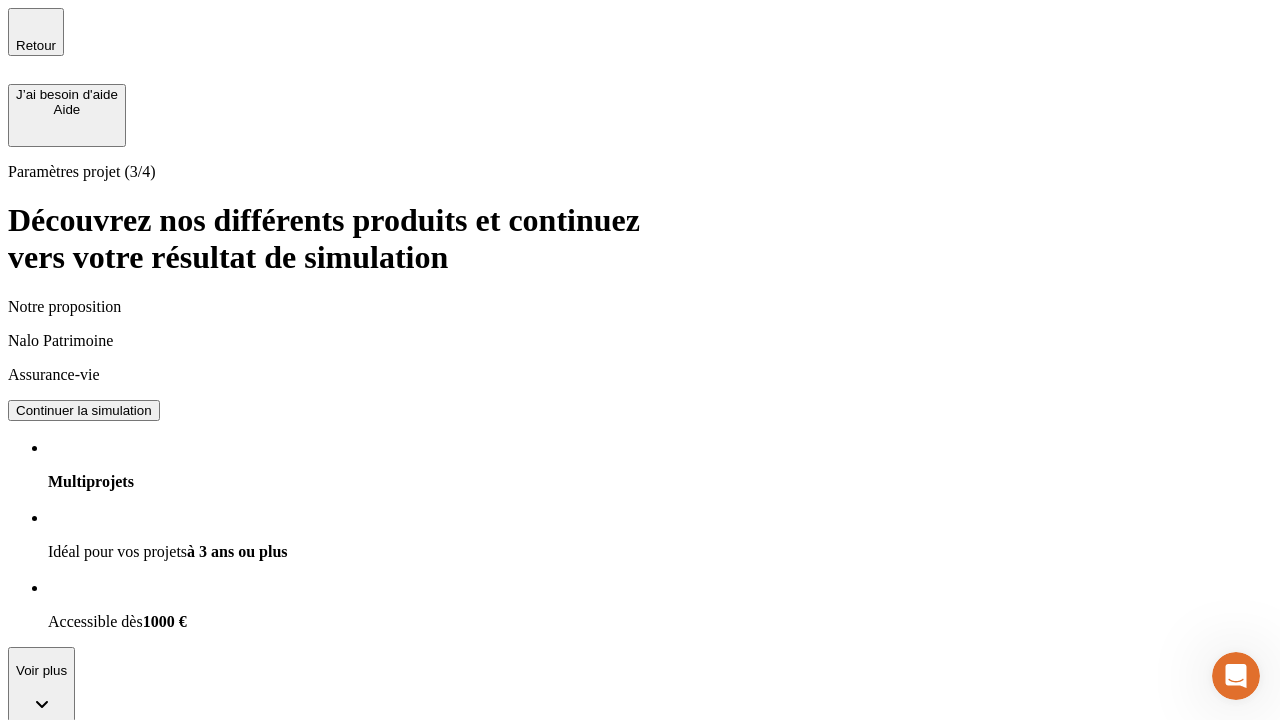 click on "Continuer la simulation" at bounding box center (84, 410) 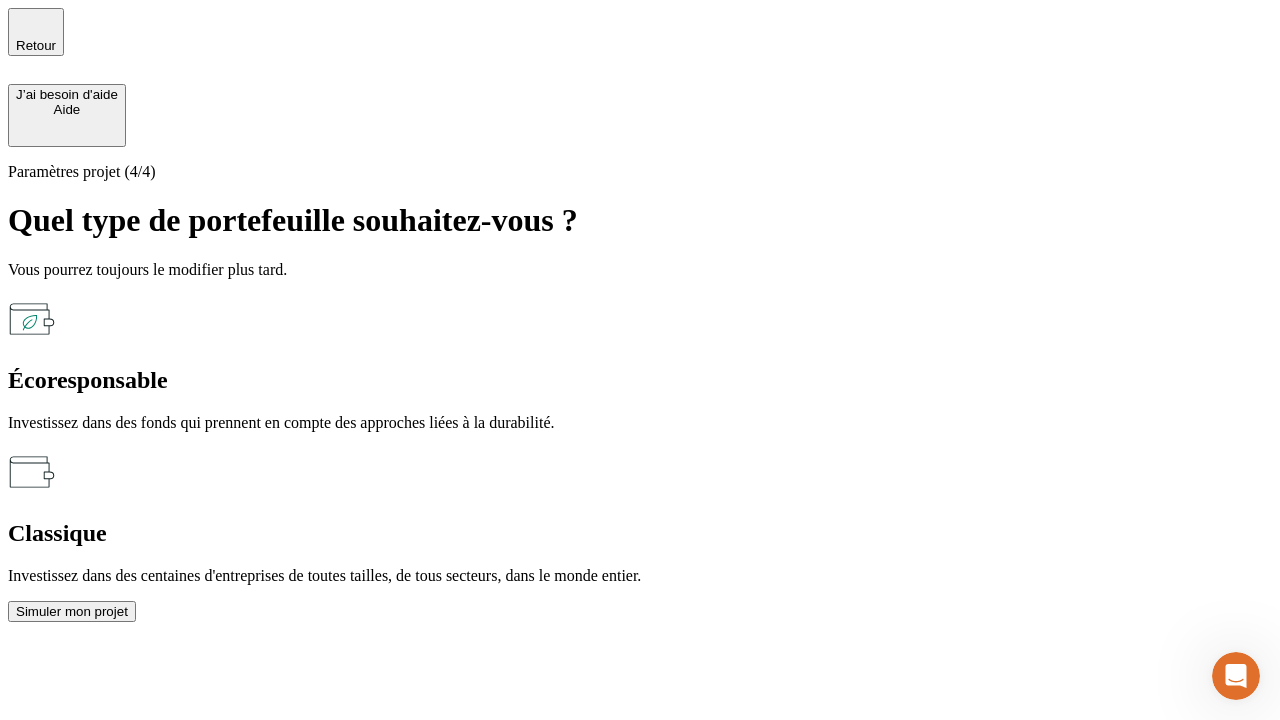 click on "Classique" at bounding box center [640, 533] 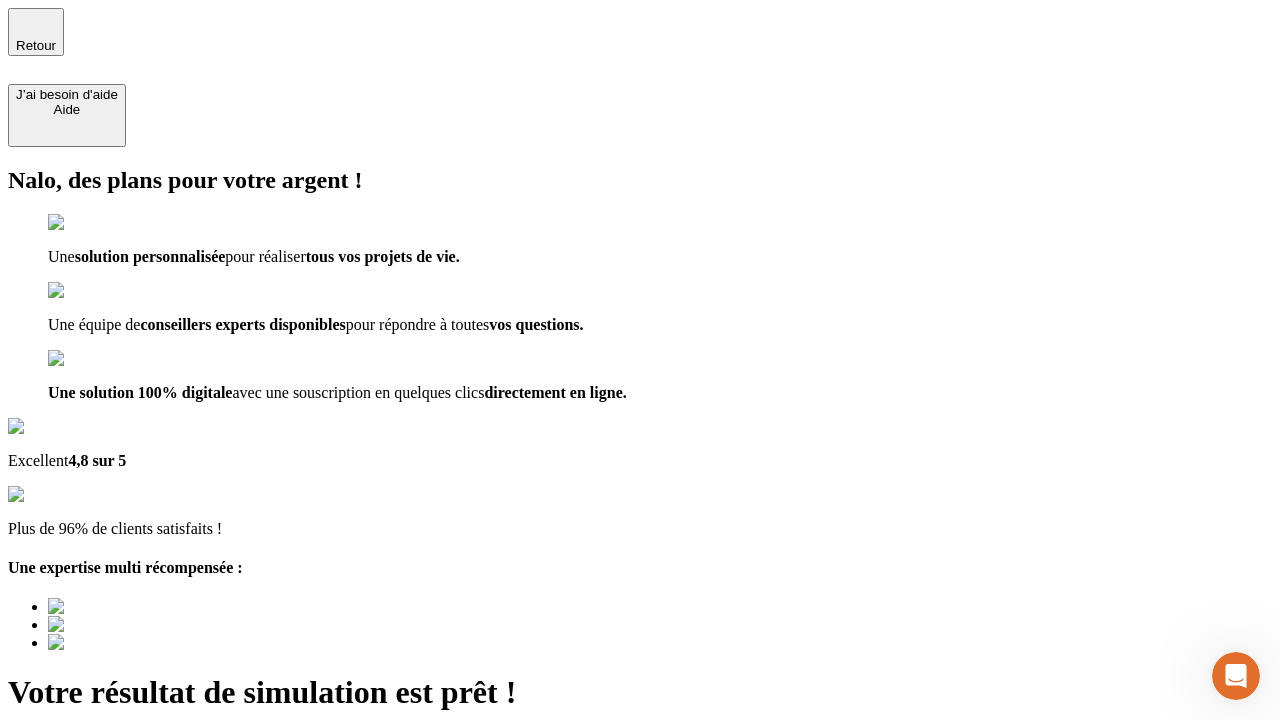 click on "Découvrir ma simulation" at bounding box center (87, 847) 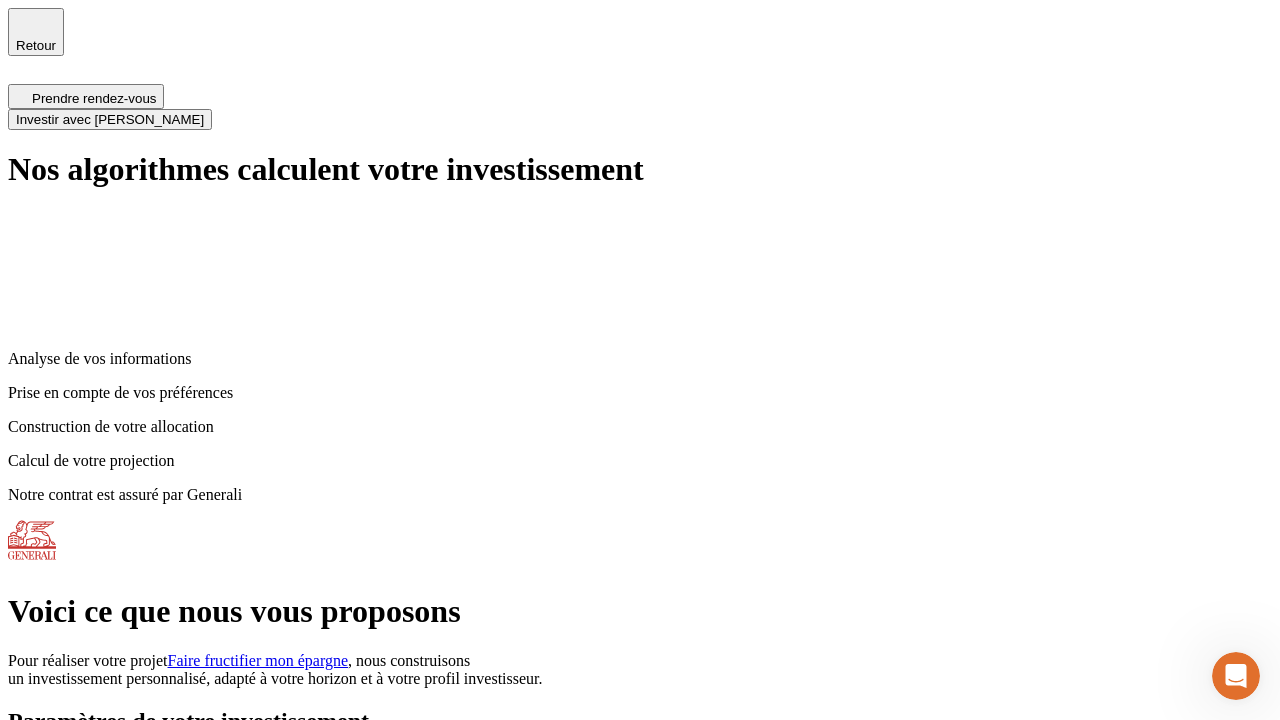 scroll, scrollTop: 8, scrollLeft: 0, axis: vertical 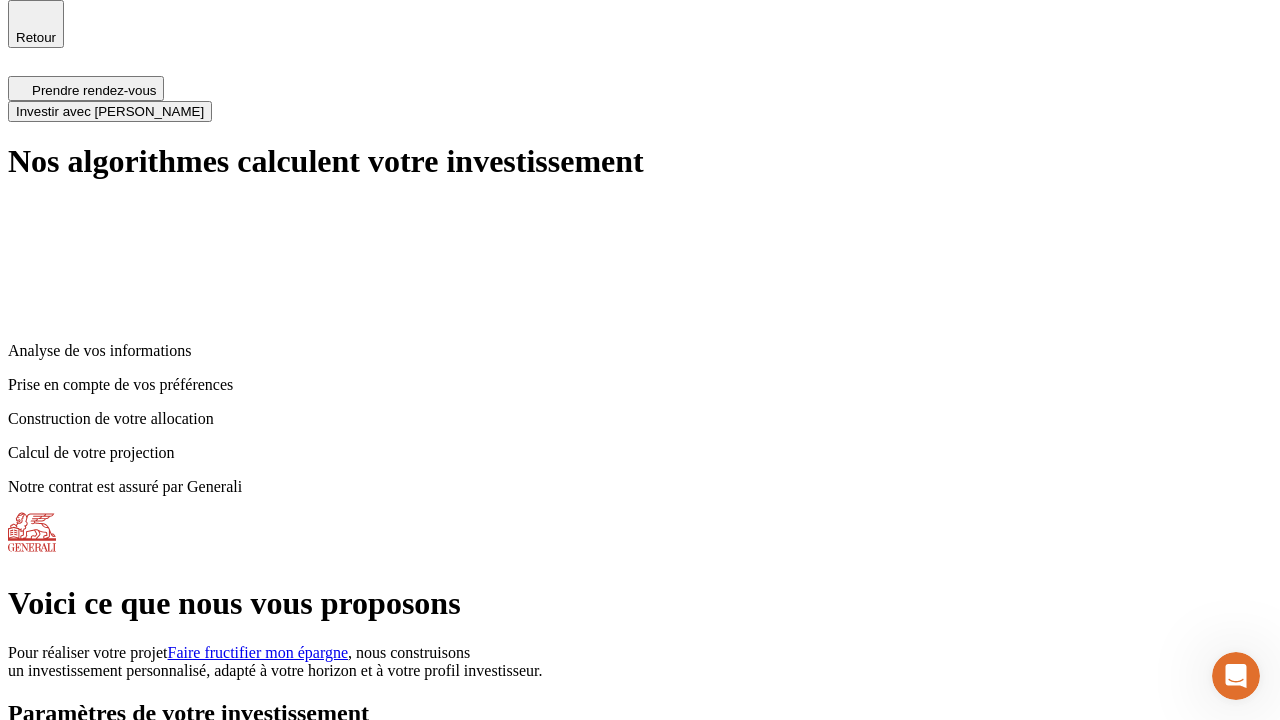 click on "Investir avec [PERSON_NAME]" at bounding box center (110, 111) 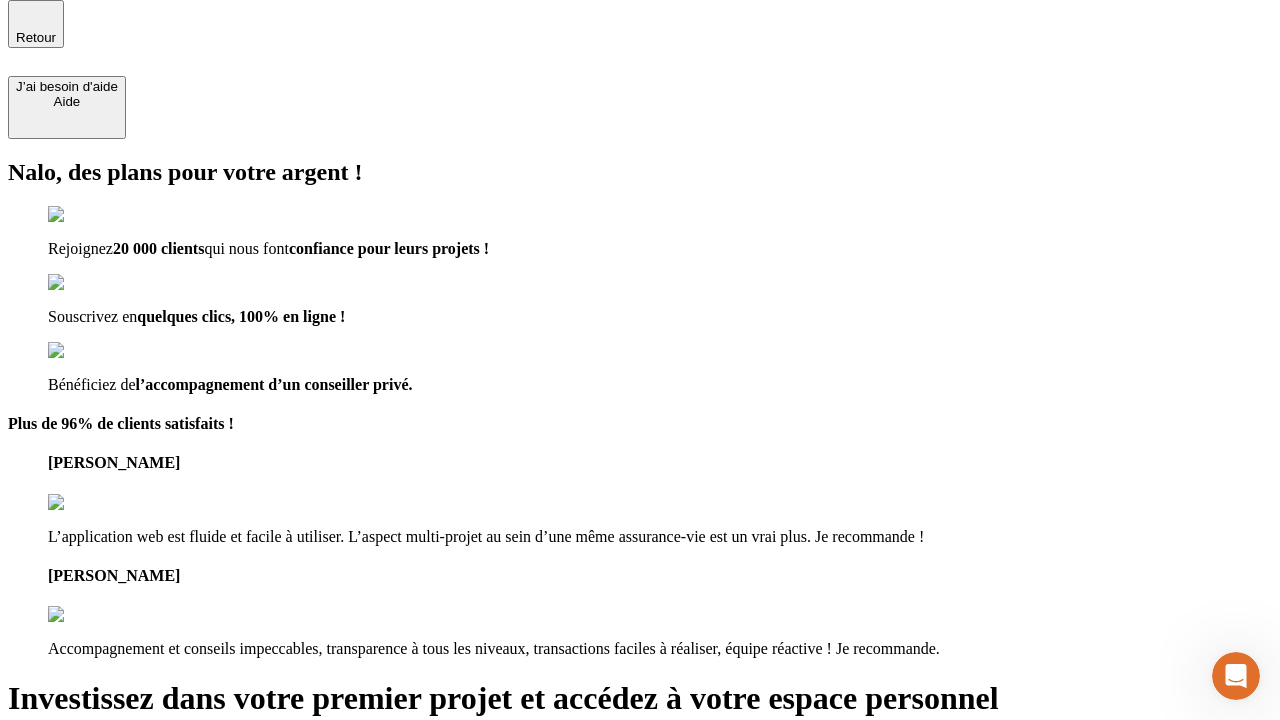 scroll, scrollTop: 0, scrollLeft: 0, axis: both 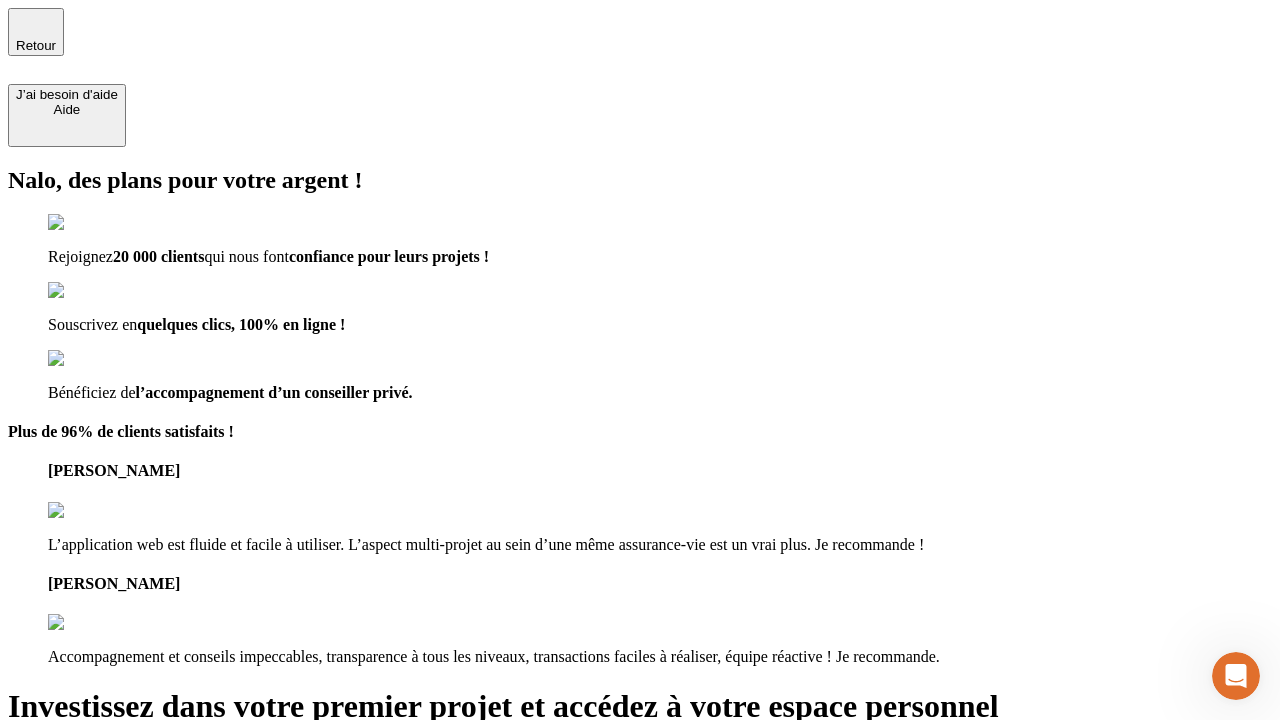 type on "[EMAIL_ADDRESS][DOMAIN_NAME]" 